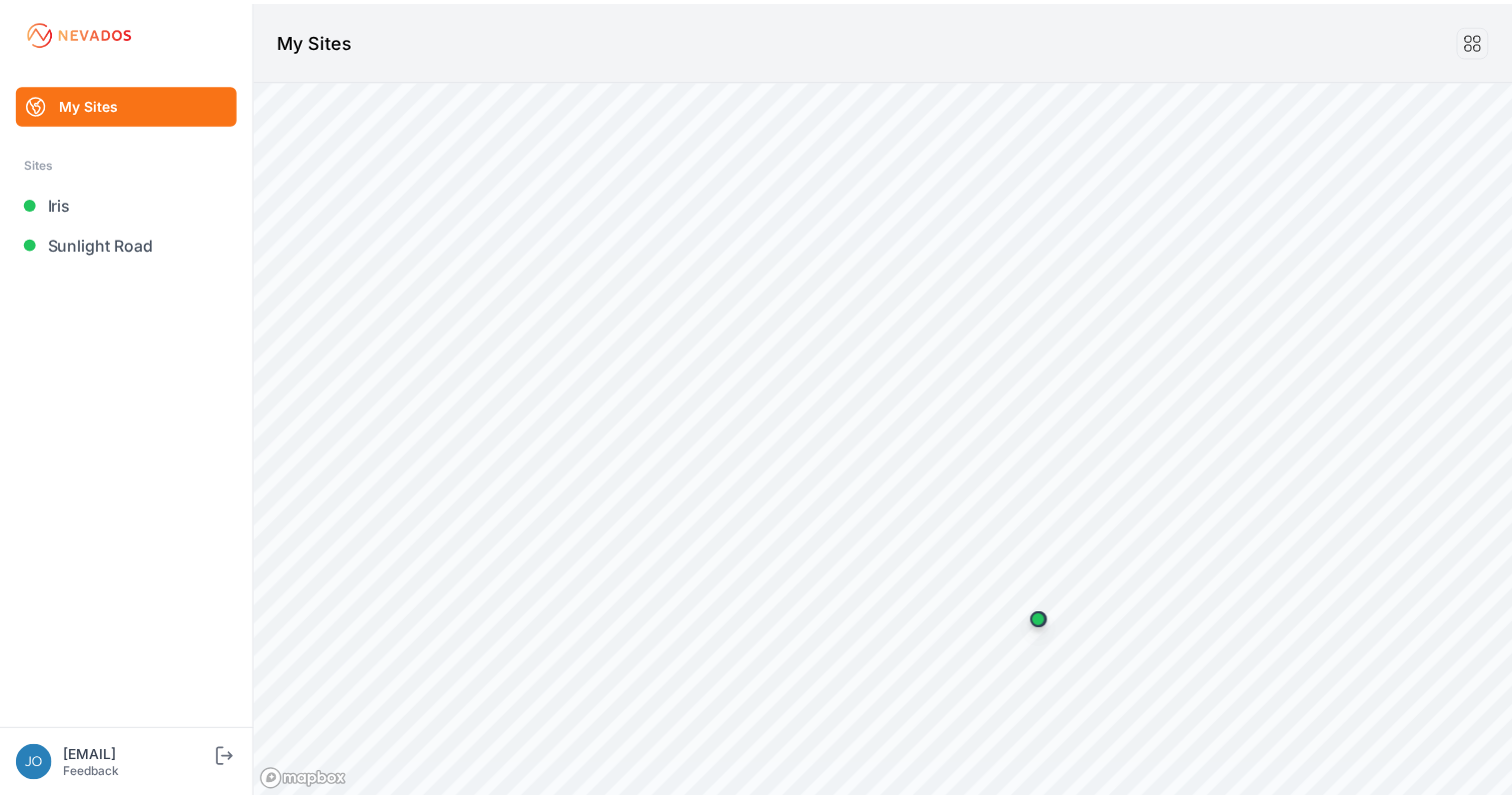 scroll, scrollTop: 0, scrollLeft: 0, axis: both 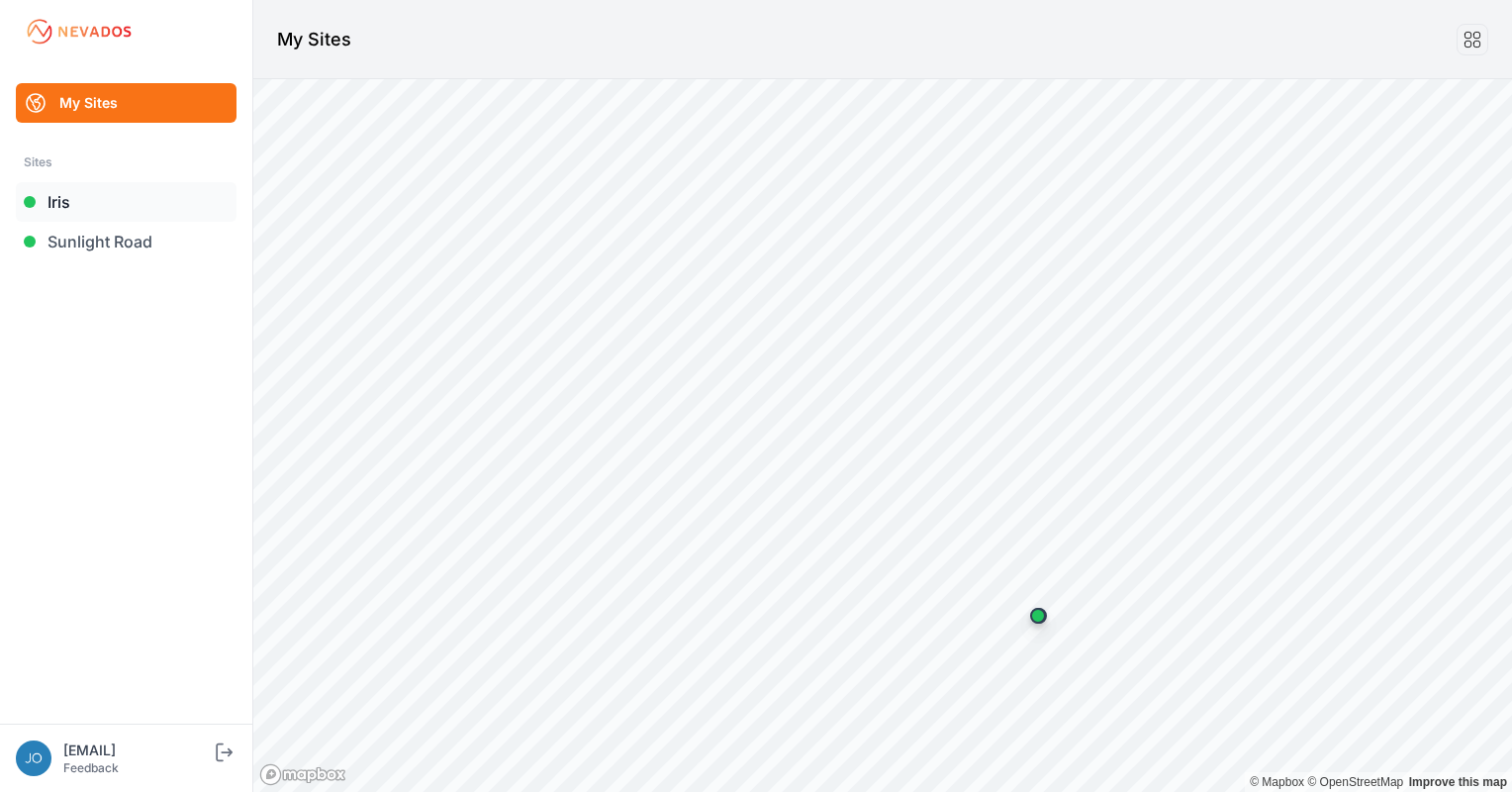 click on "Iris" at bounding box center (126, 202) 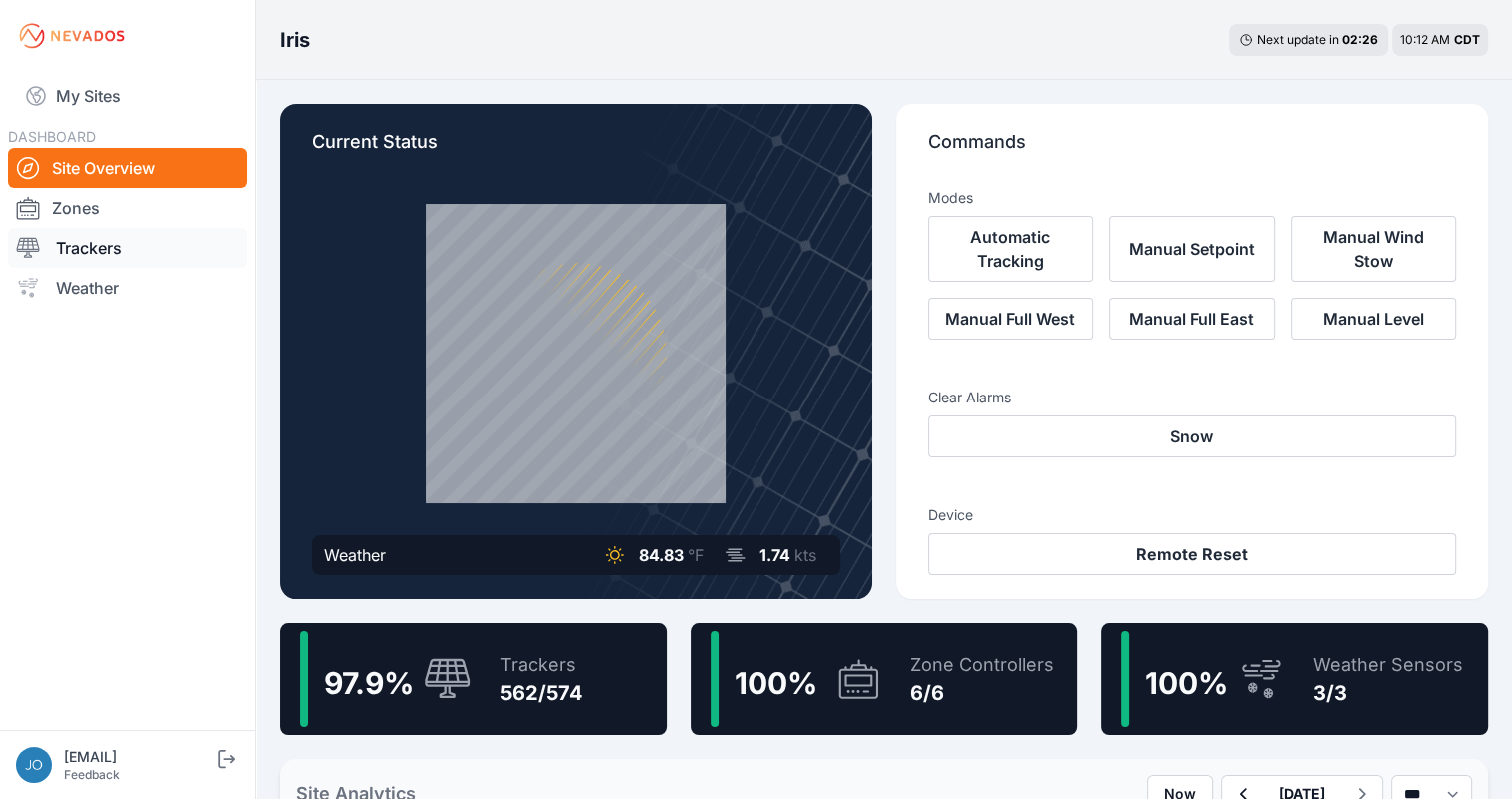 click on "Trackers" at bounding box center [127, 248] 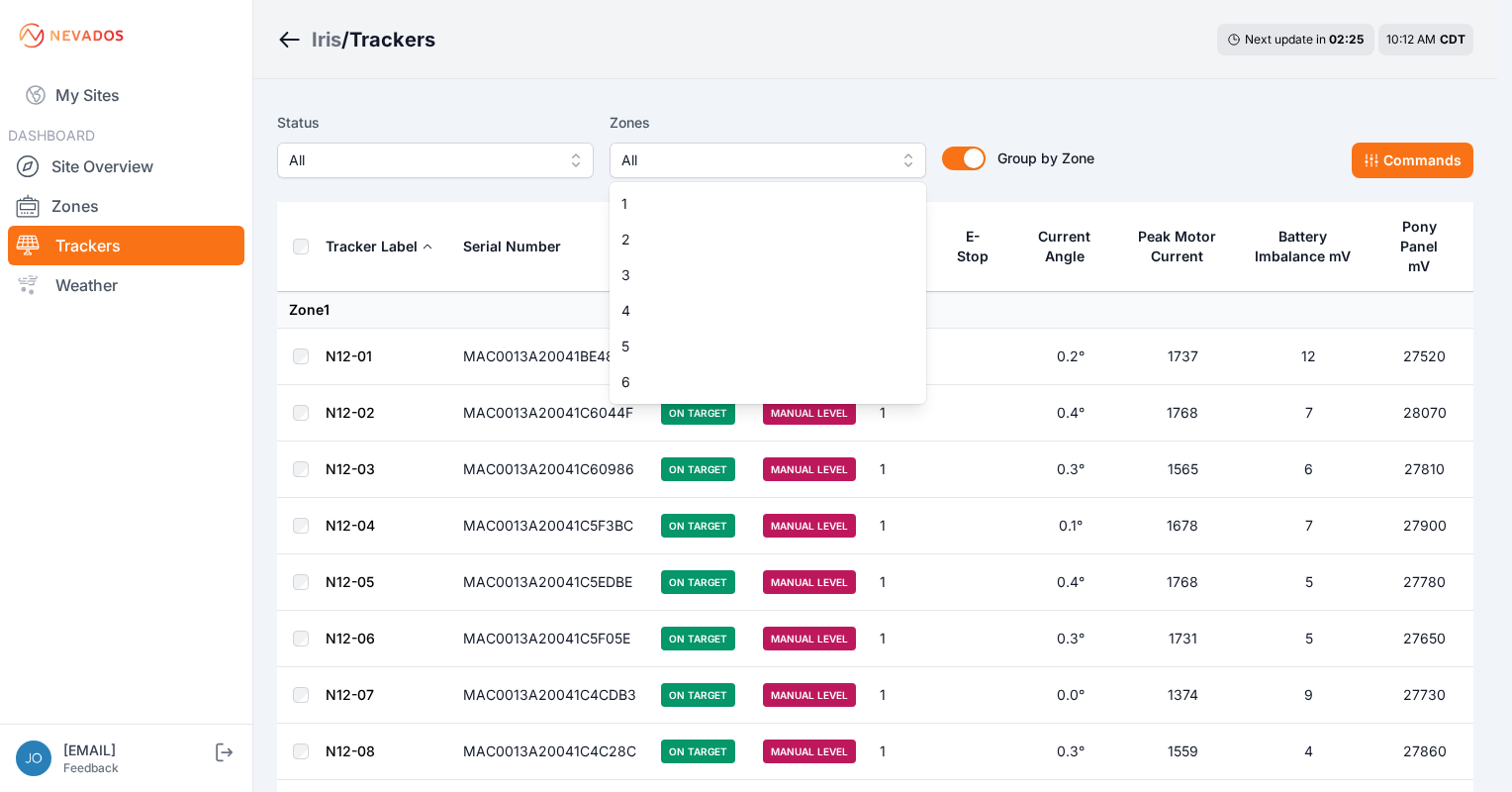 click on "All" at bounding box center [754, 160] 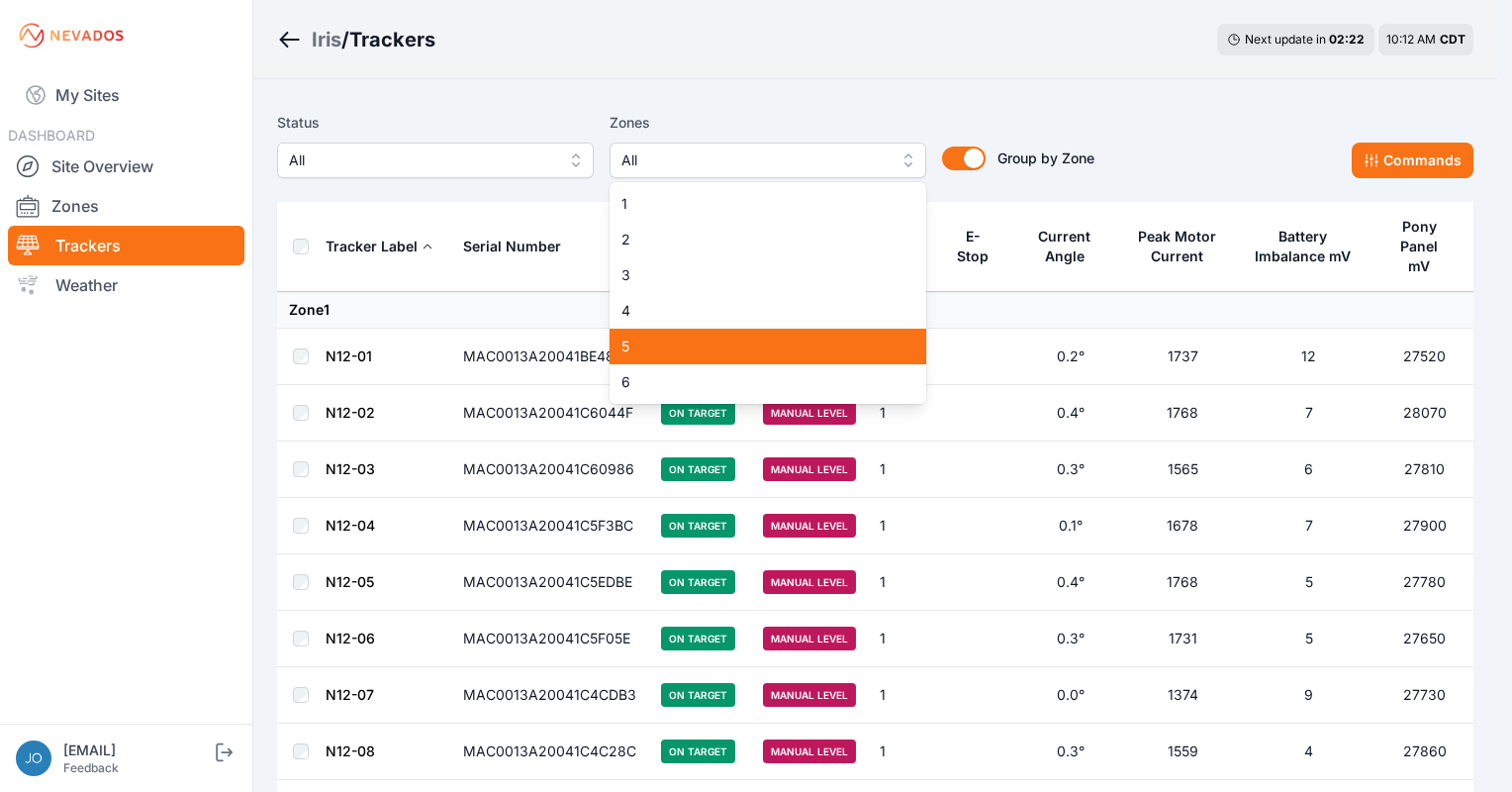 click on "5" at bounding box center (756, 346) 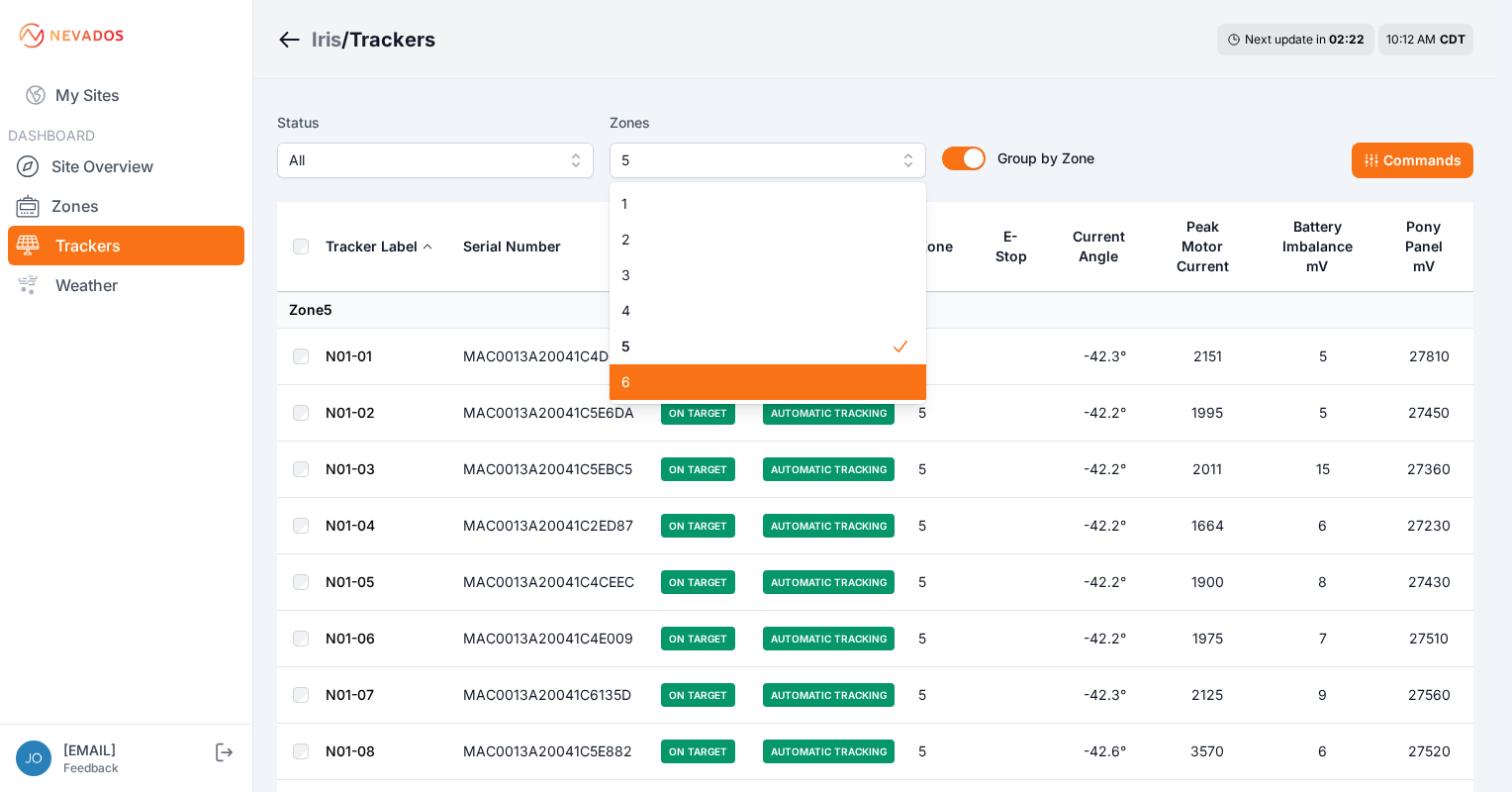 click on "6" at bounding box center (756, 382) 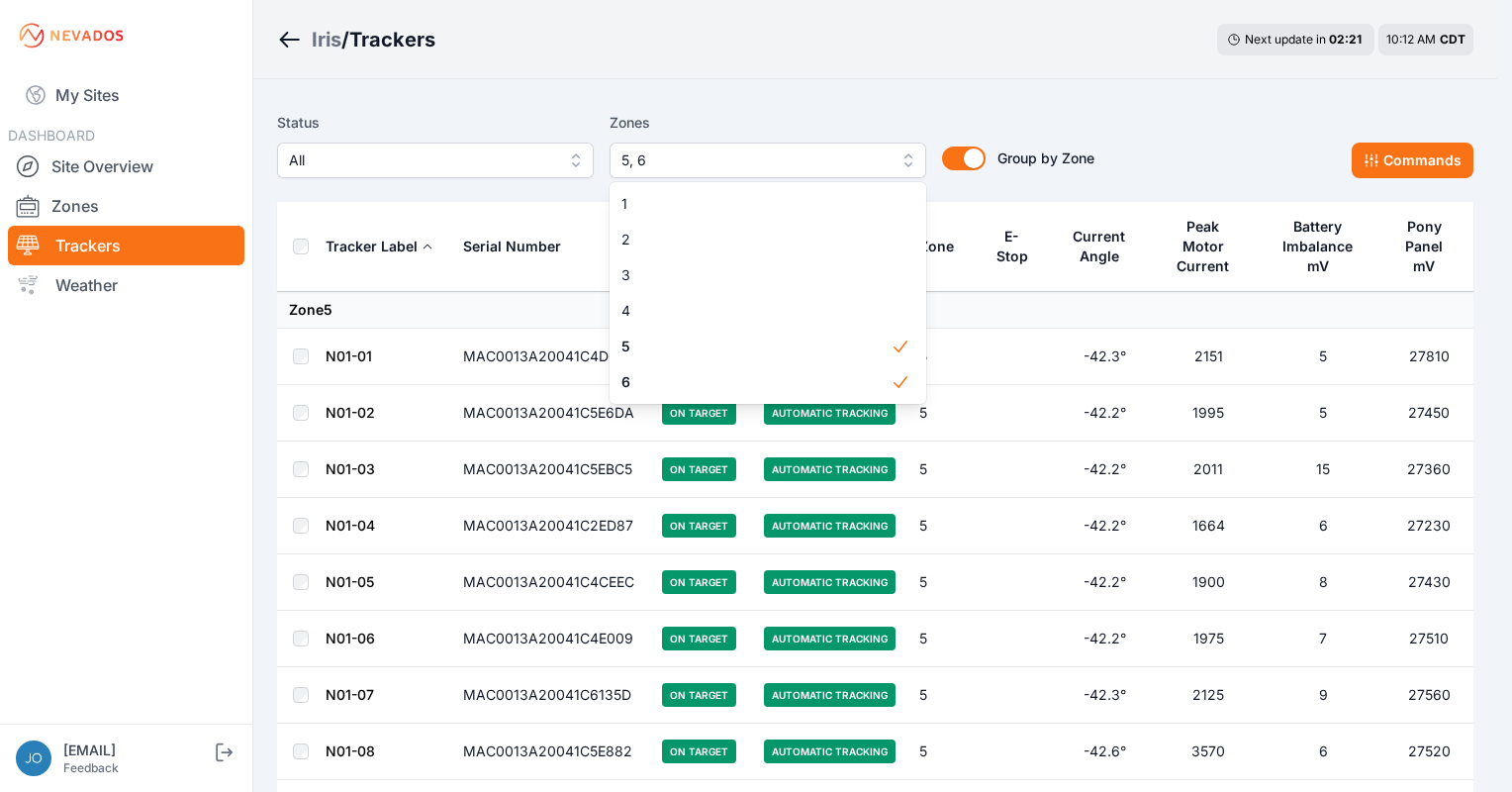 click on "Status All Zones 5, 6 1 2 3 4 5 6 Group by Zone Group by Zone Commands Tracker Label Serial Number Status Mode Zone E-Stop Current Angle Peak Motor Current Battery Imbalance mV Pony Panel mV Zone  5 N01-01 MAC0013A20041C4DC5D On Target Automatic Tracking 5 -42.3° 2151 5 27810 N01-02 MAC0013A20041C5E6DA On Target Automatic Tracking 5 -42.2° 1995 5 27450 N01-03 MAC0013A20041C5EBC5 On Target Automatic Tracking 5 -42.2° 2011 15 27360 N01-04 MAC0013A20041C2ED87 On Target Automatic Tracking 5 -42.2° 1664 6 27230 N01-05 MAC0013A20041C4CEEC On Target Automatic Tracking 5 -42.2° 1900 8 27430 N01-06 MAC0013A20041C4E009 On Target Automatic Tracking 5 -42.2° 1975 7 27510 N01-07 MAC0013A20041C6135D On Target Automatic Tracking 5 -42.3° 2125 9 27560 N01-08 MAC0013A20041C5E882 On Target Automatic Tracking 5 -42.6° 3570 6 27520 N01-09 MAC0013A20041C61254 On Target Automatic Tracking 5 -42.4° 2200 6 27770 N01-10 MAC0013A20041C5F45F On Target Automatic Tracking 5 -42.4° 2003 5 27550 N01-11 MAC0013A20041C4CEFC 5 2161" at bounding box center [875, 5282] 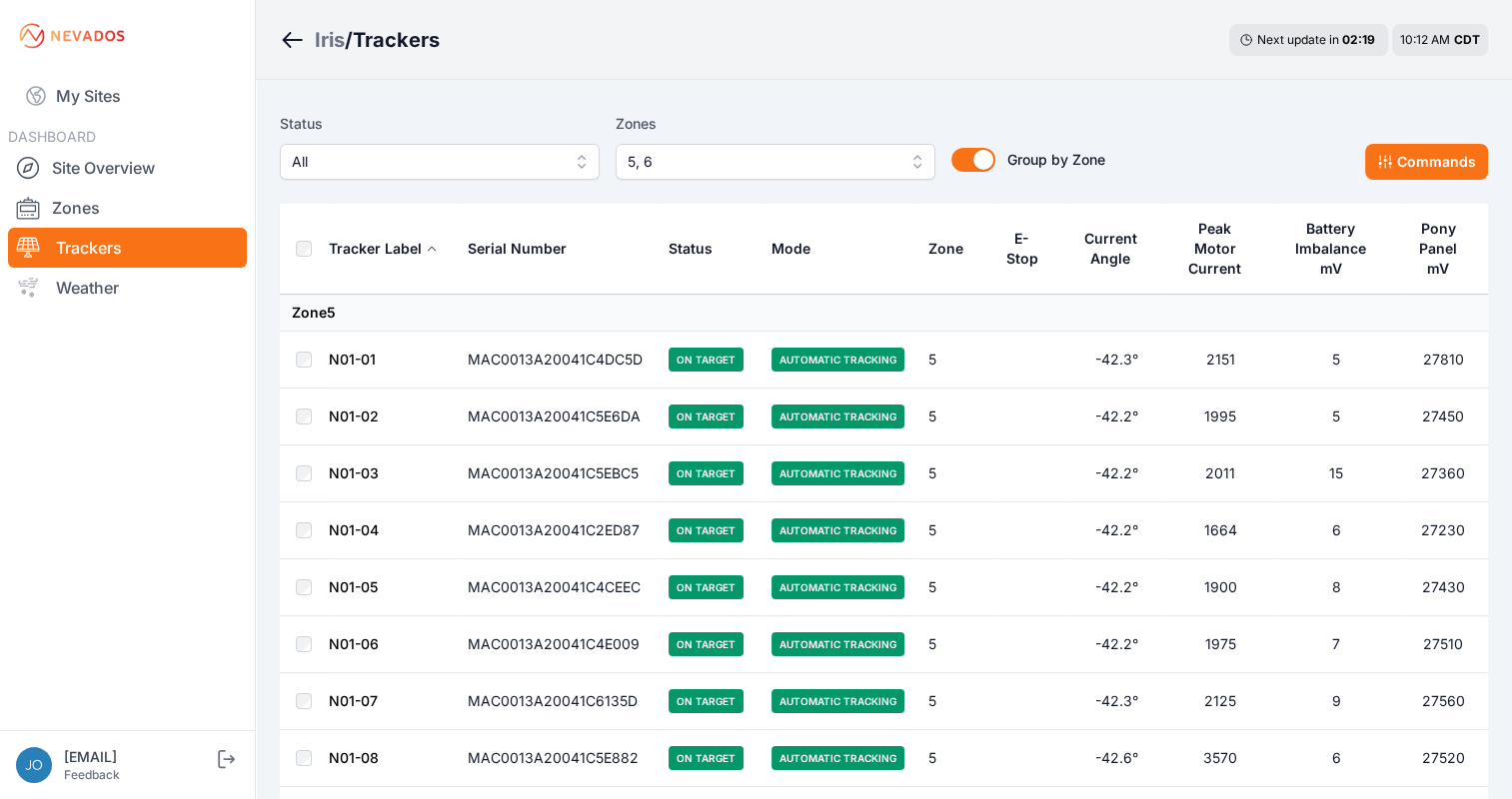 click on "Serial Number" at bounding box center [517, 249] 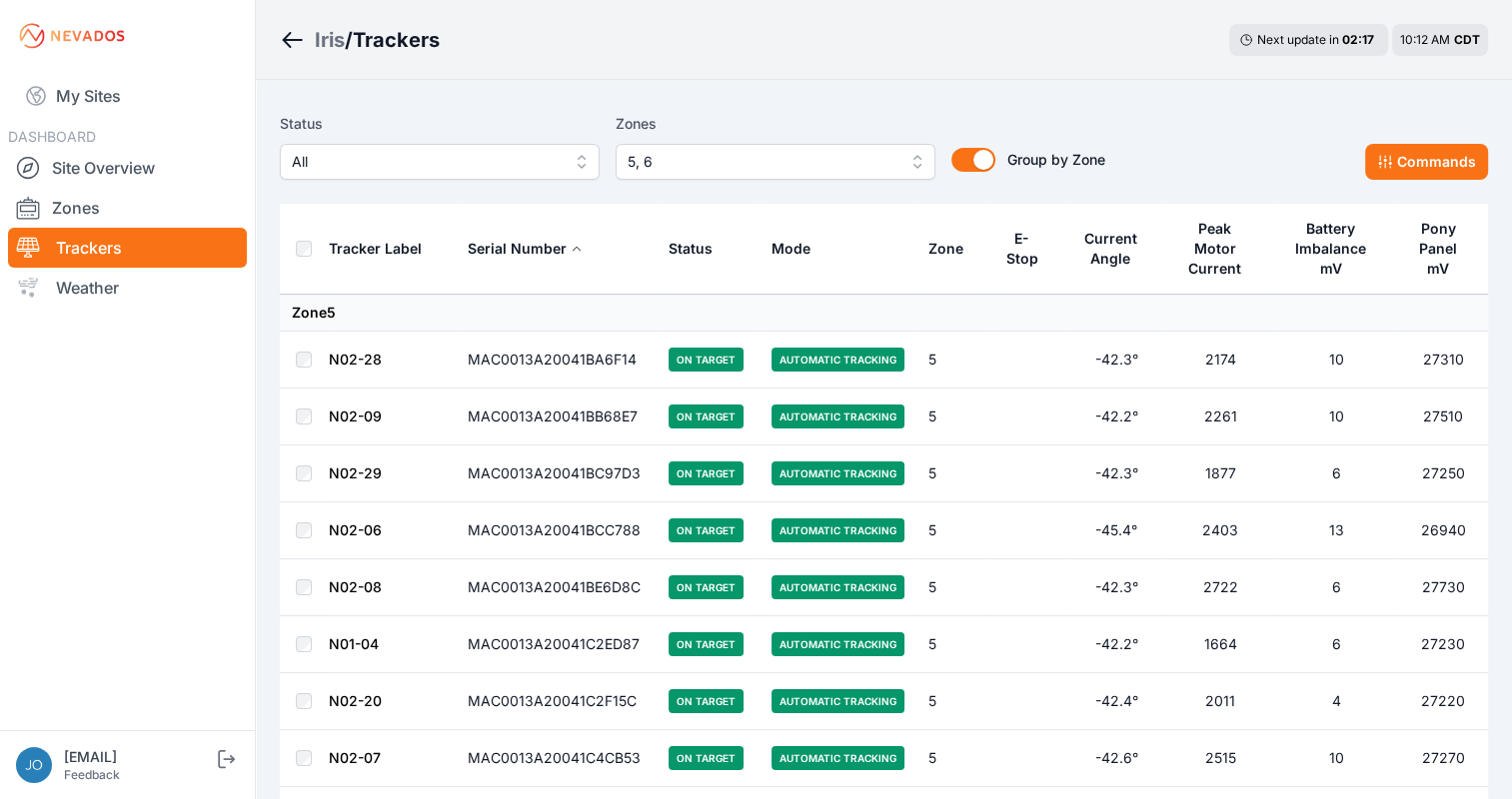 click on "Status" at bounding box center [691, 249] 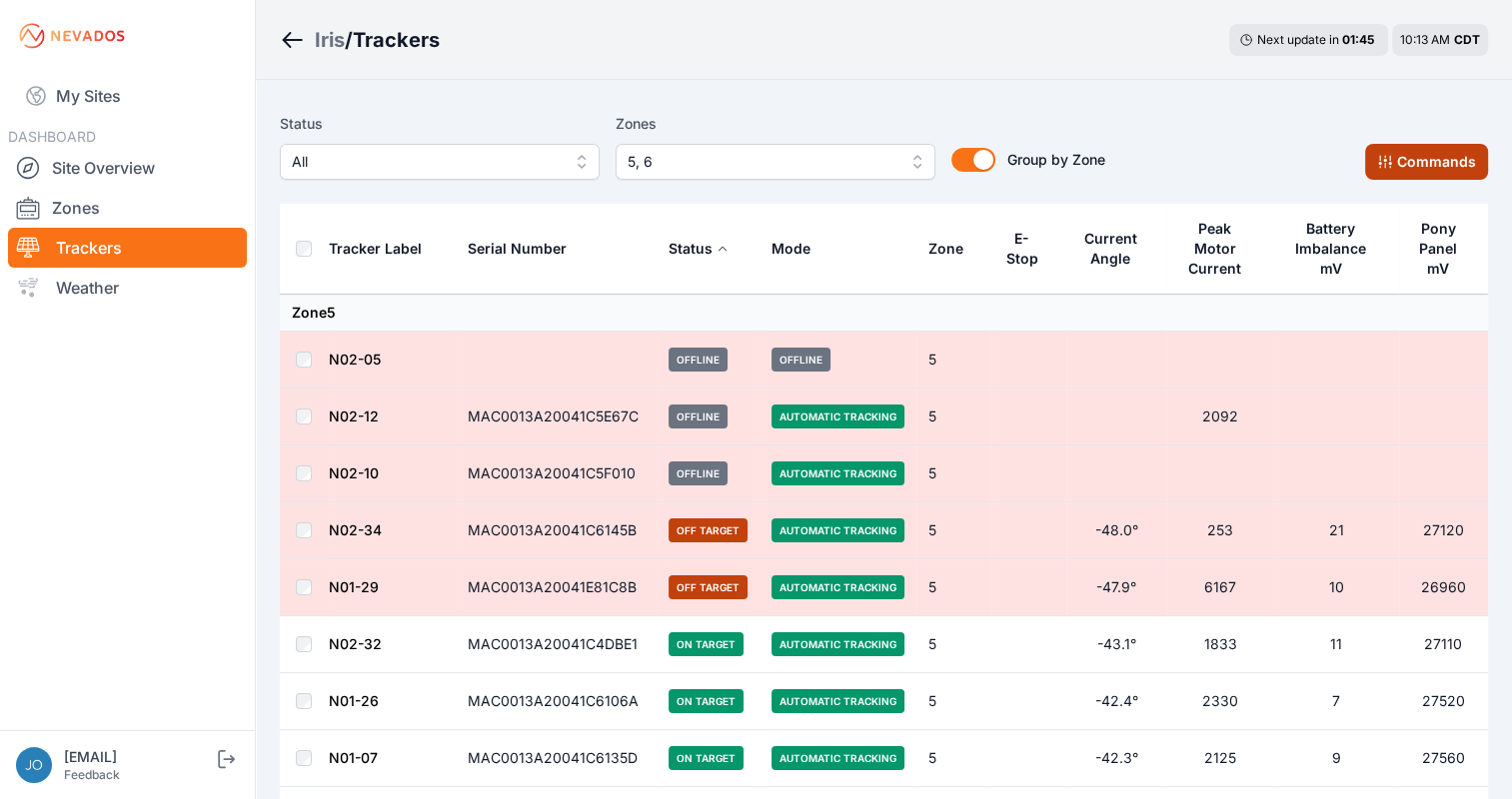 click on "Commands" at bounding box center [1426, 162] 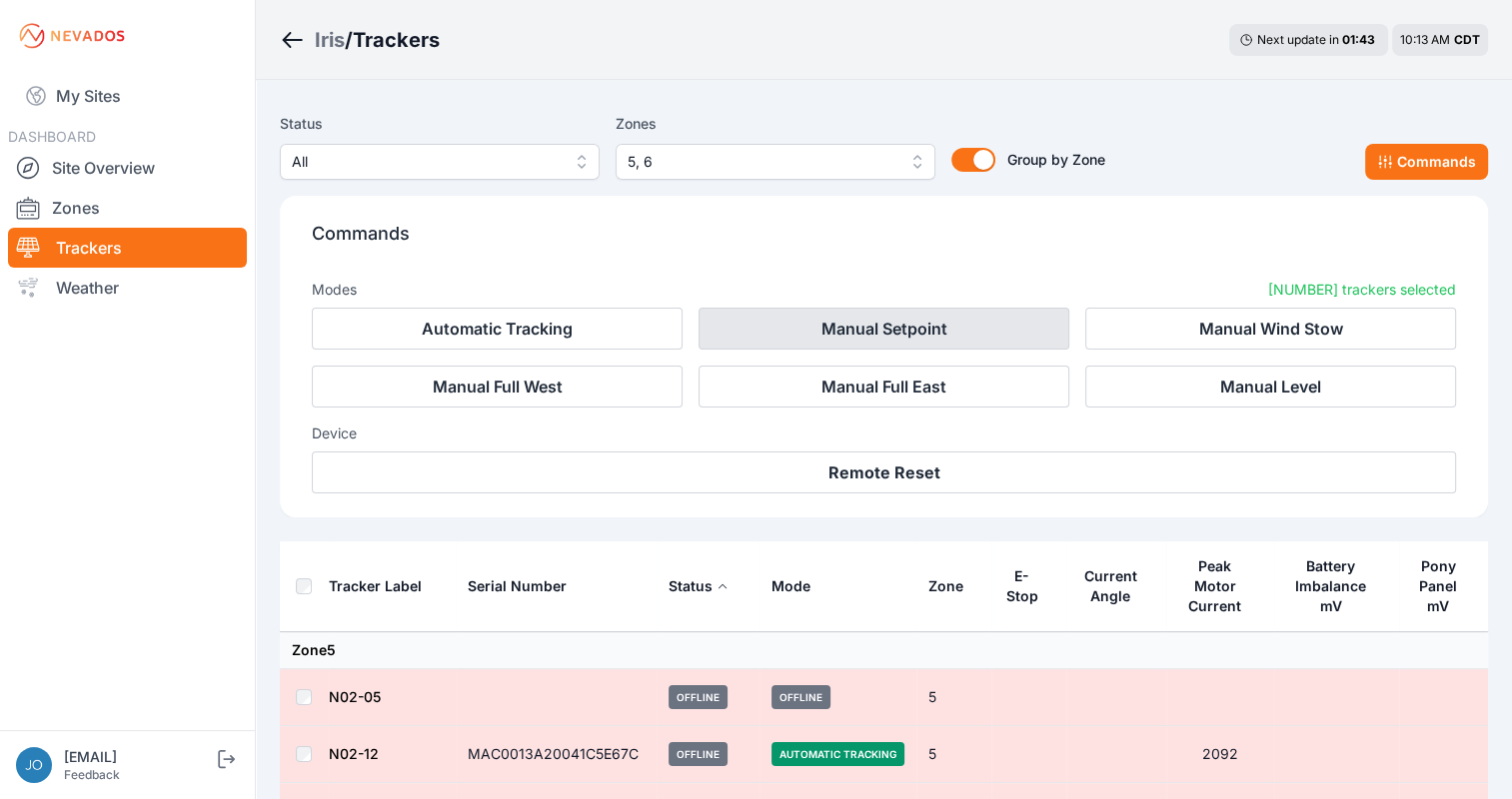 click on "Manual Setpoint" at bounding box center [883, 329] 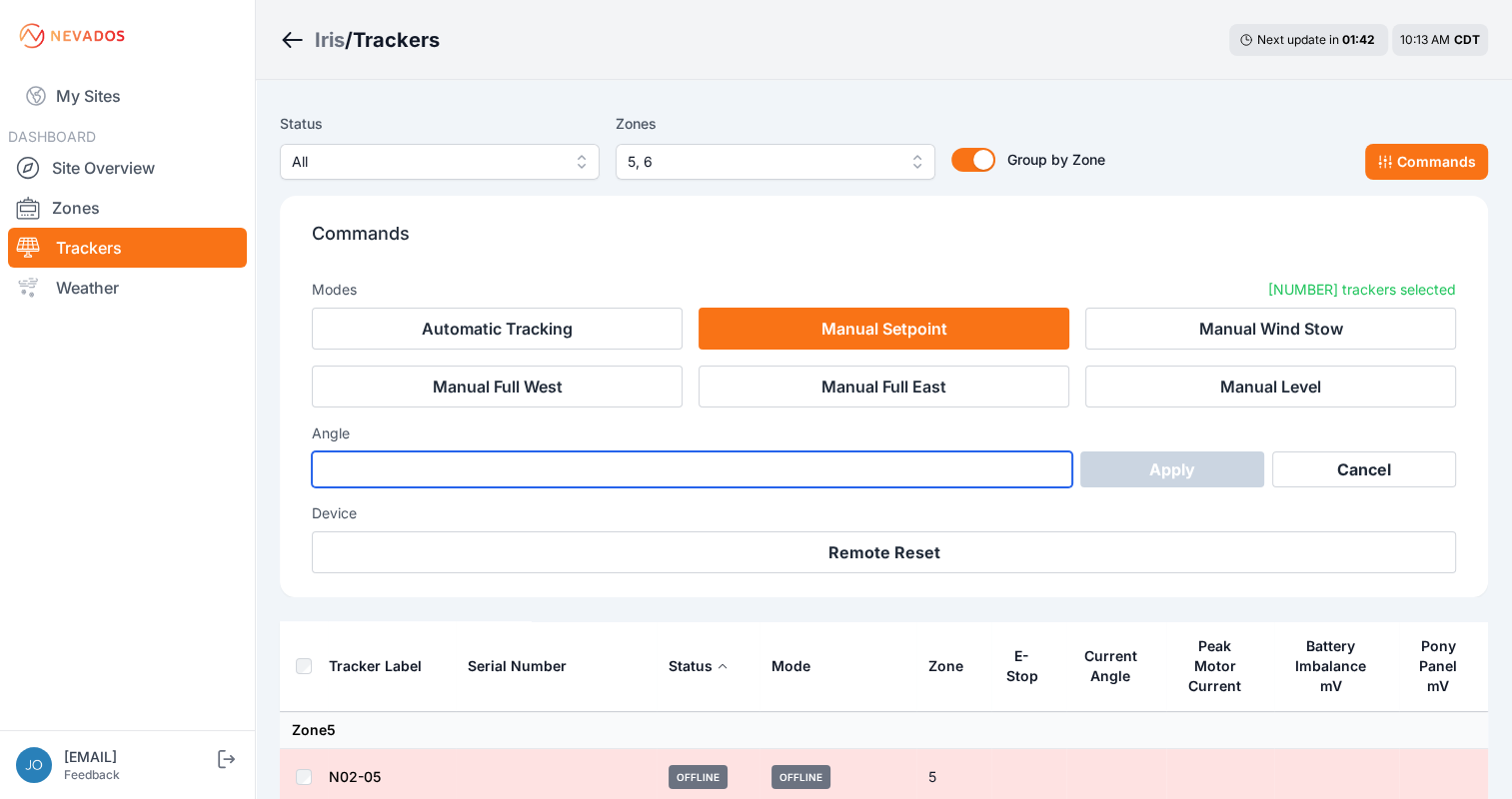 click at bounding box center [692, 469] 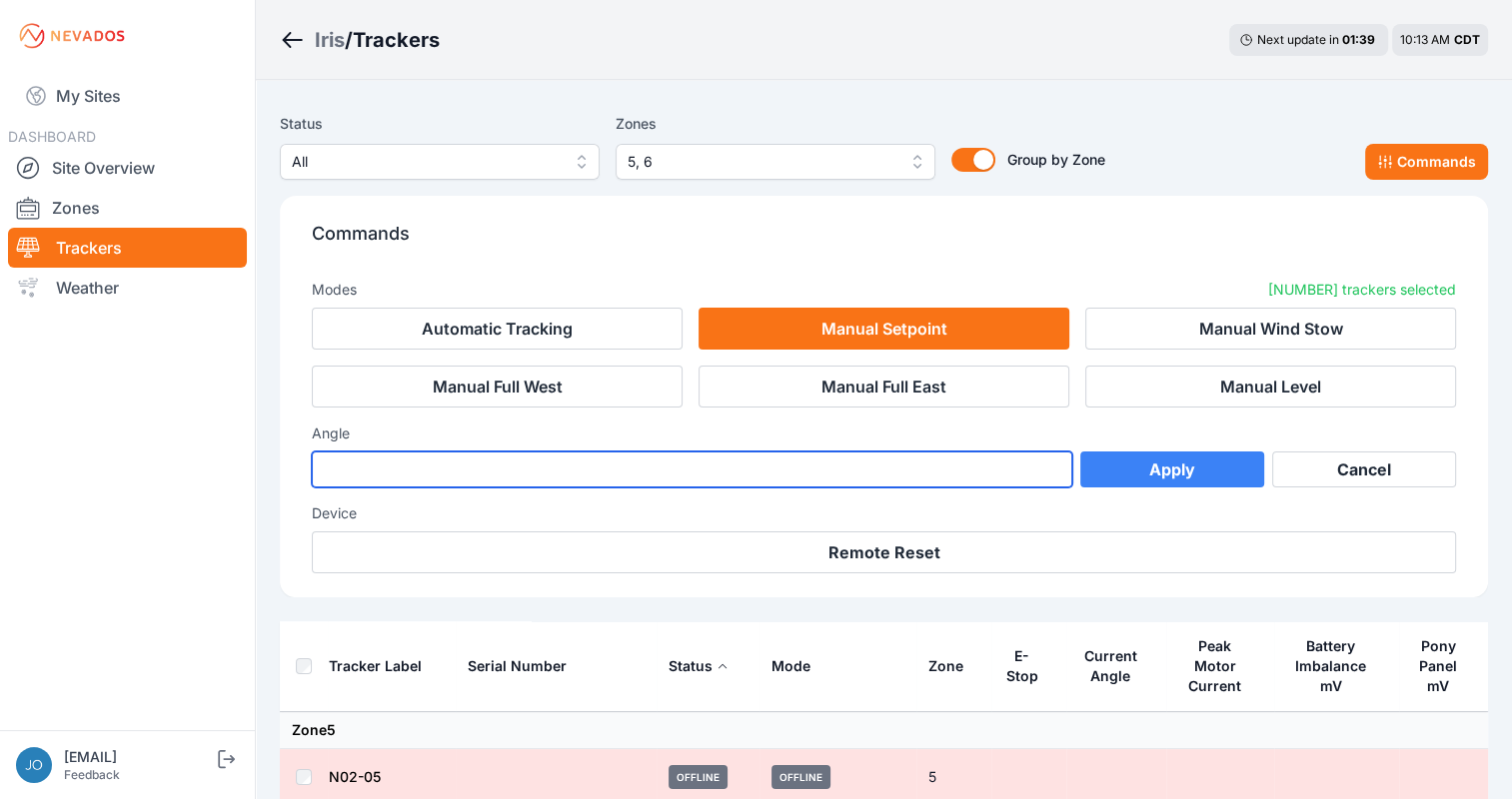 type on "**" 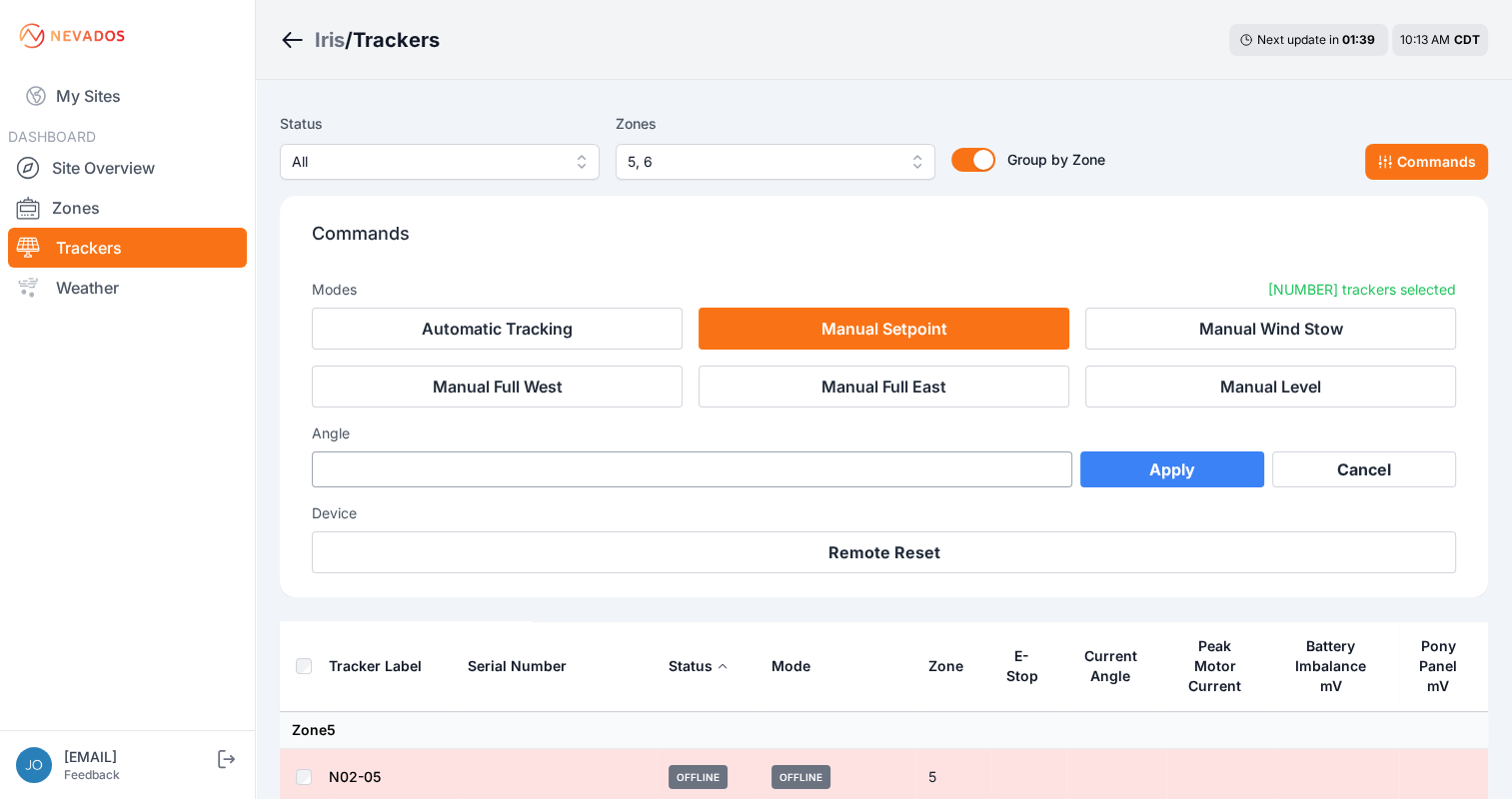 click on "Apply" at bounding box center [1172, 469] 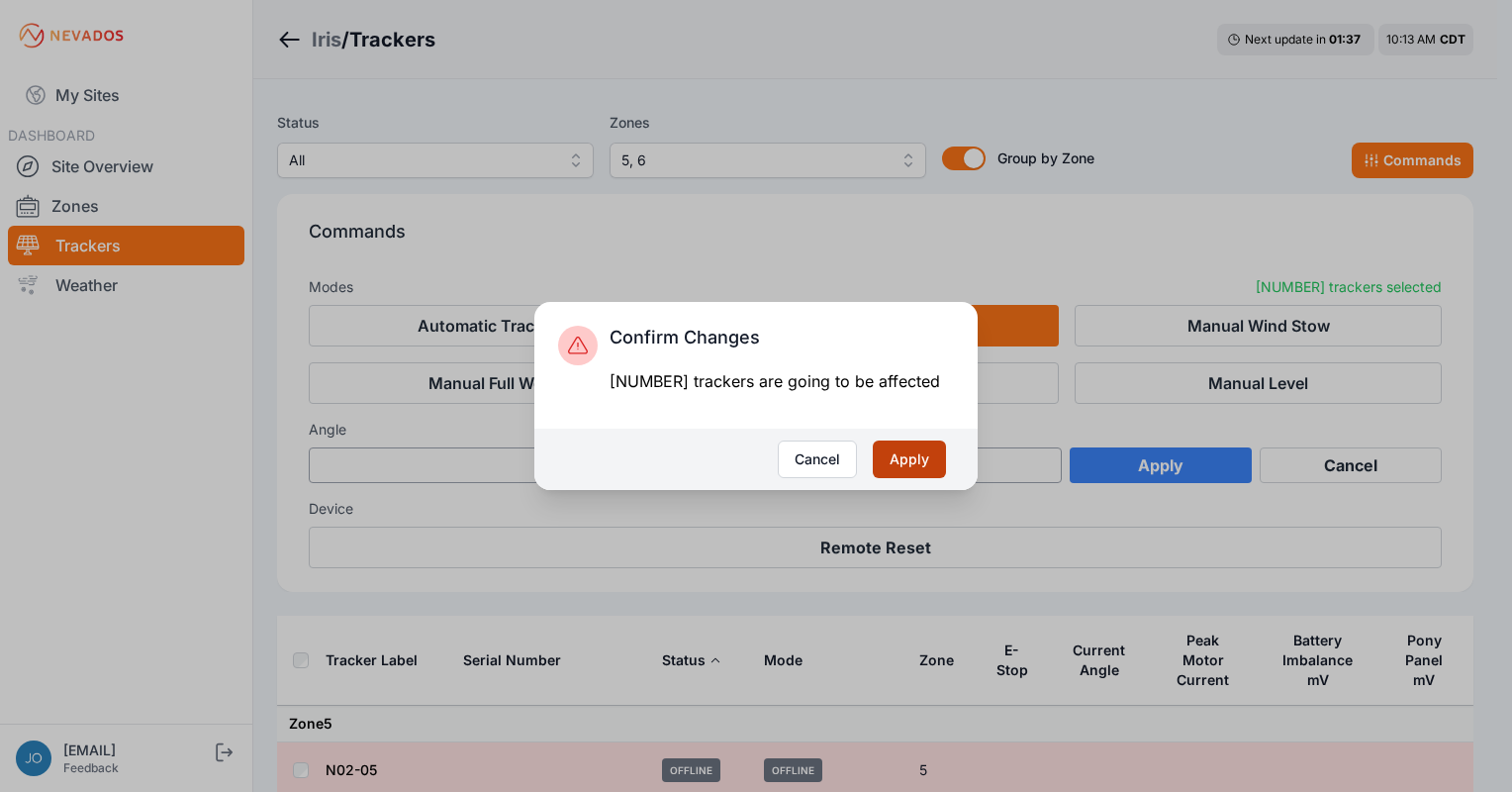 click on "Apply" at bounding box center [909, 459] 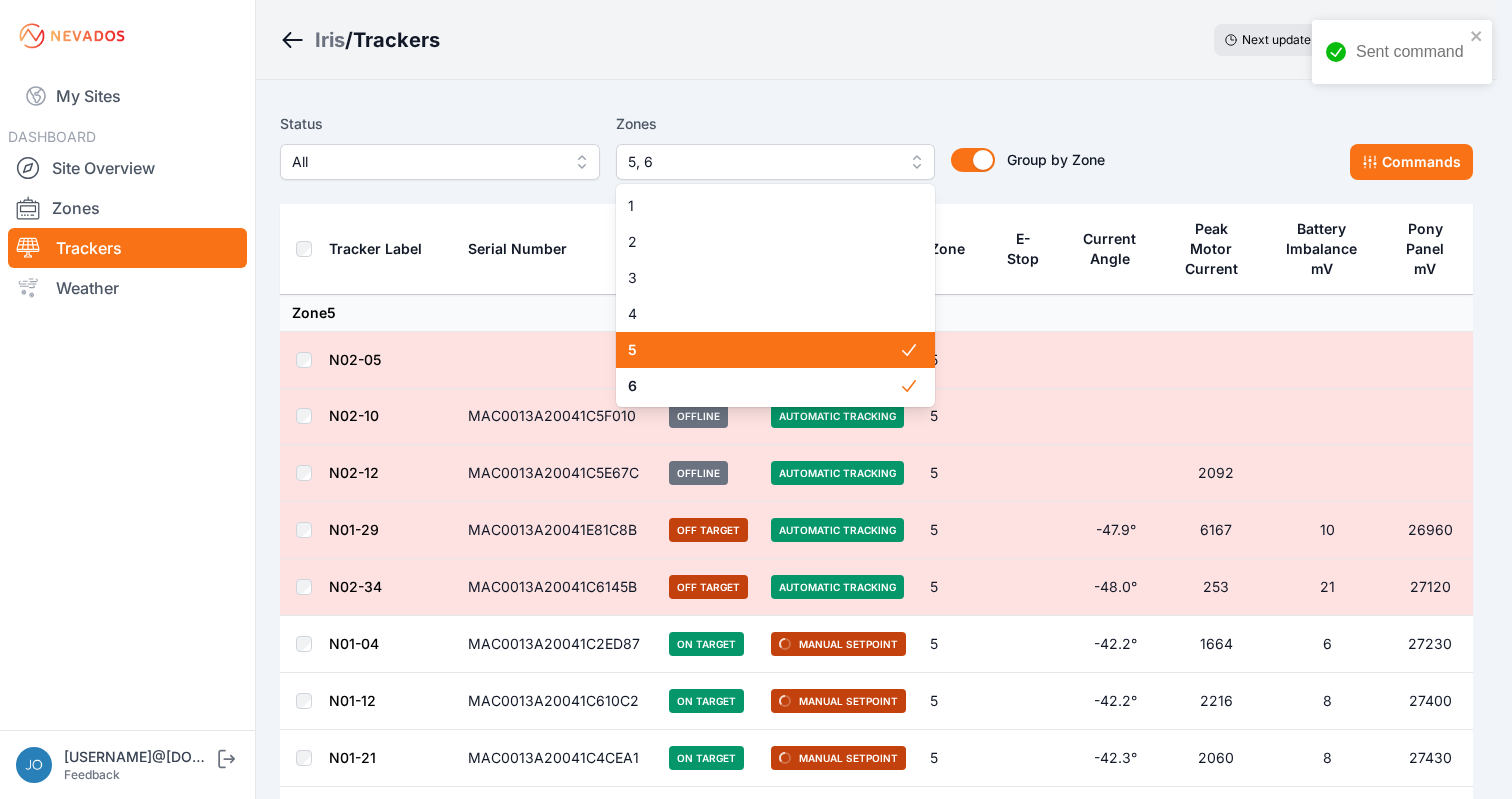 click on "5, 6" at bounding box center [775, 162] 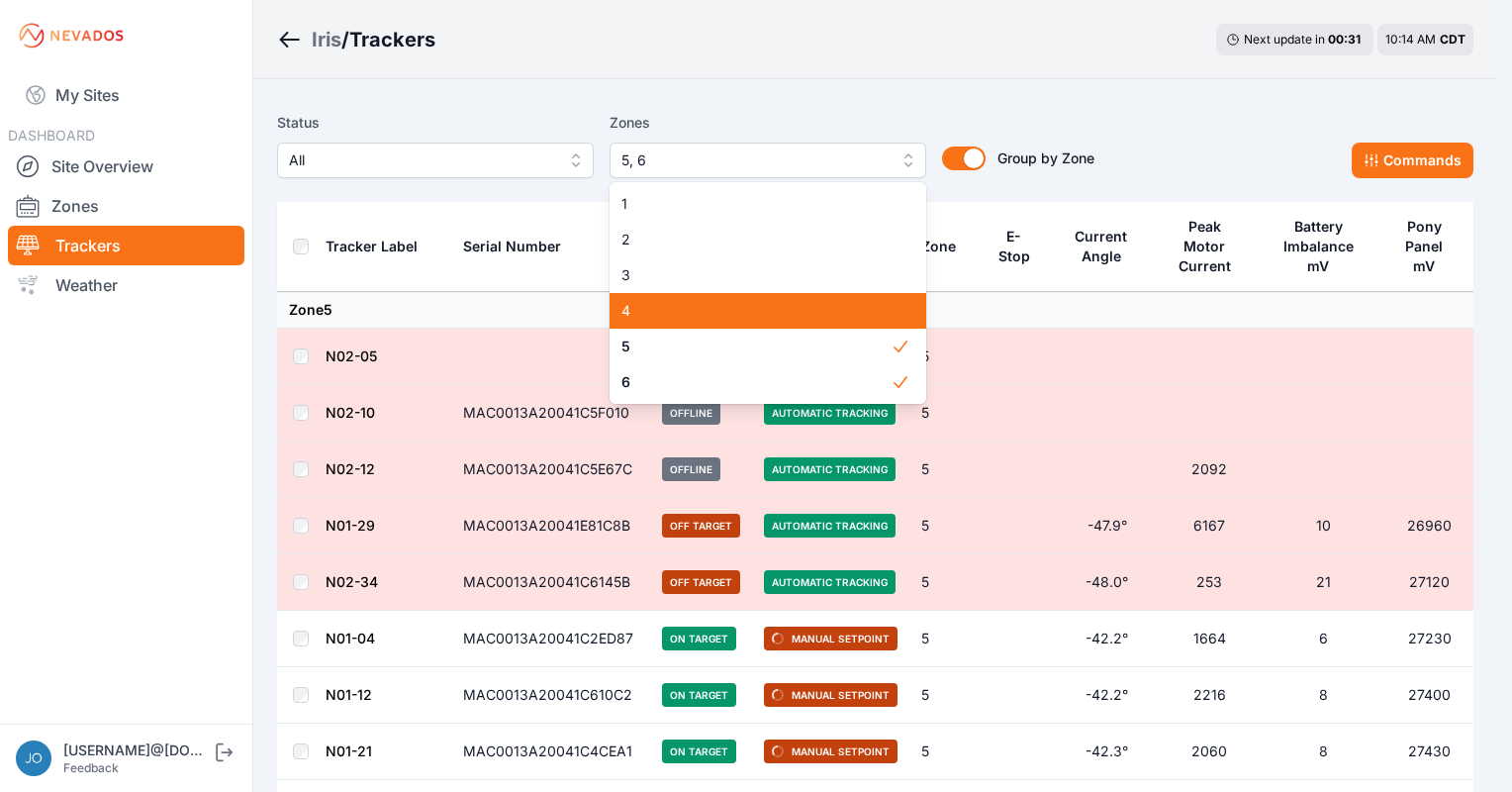 click on "4" at bounding box center [768, 311] 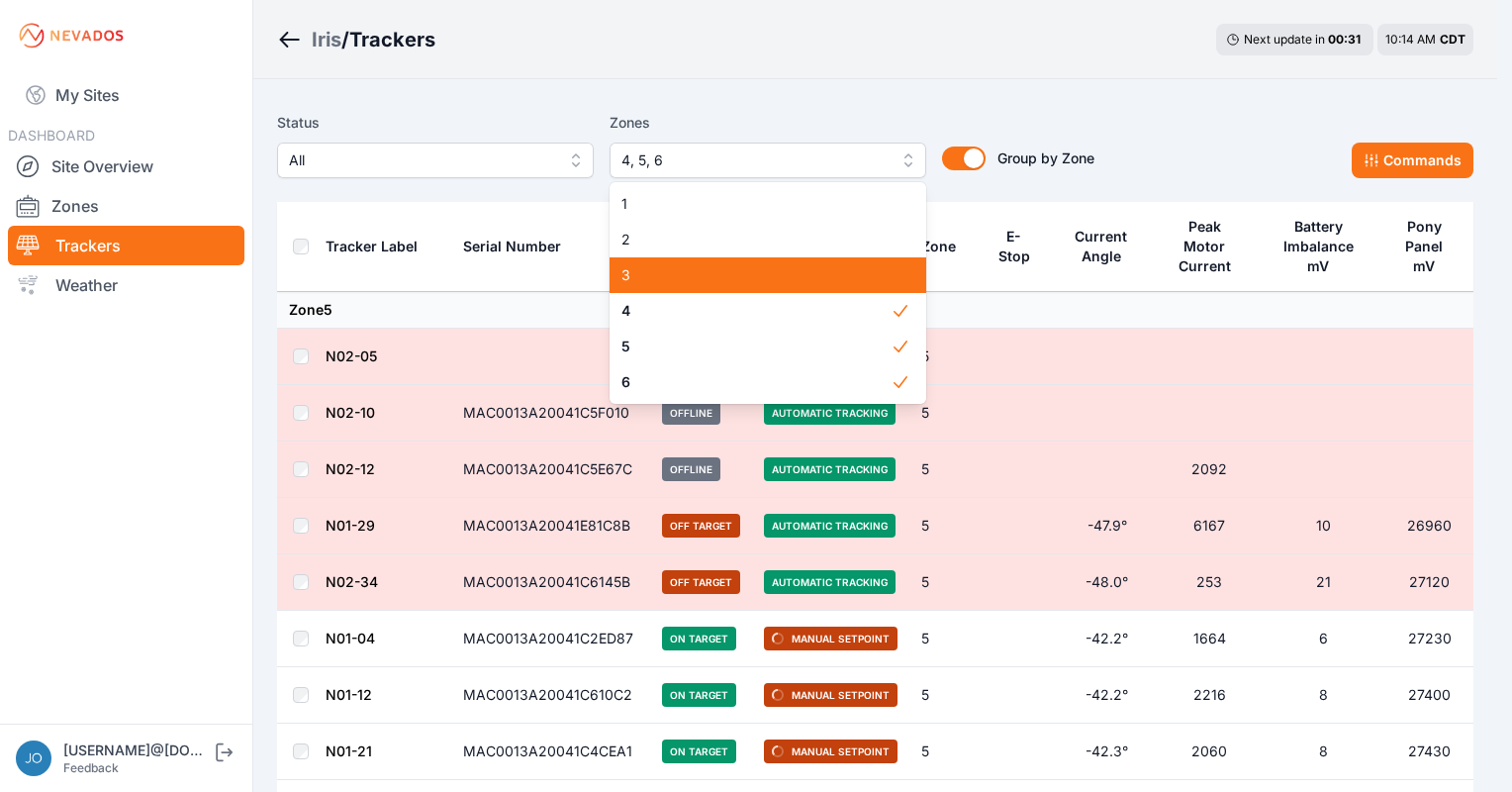 click on "3" at bounding box center [756, 275] 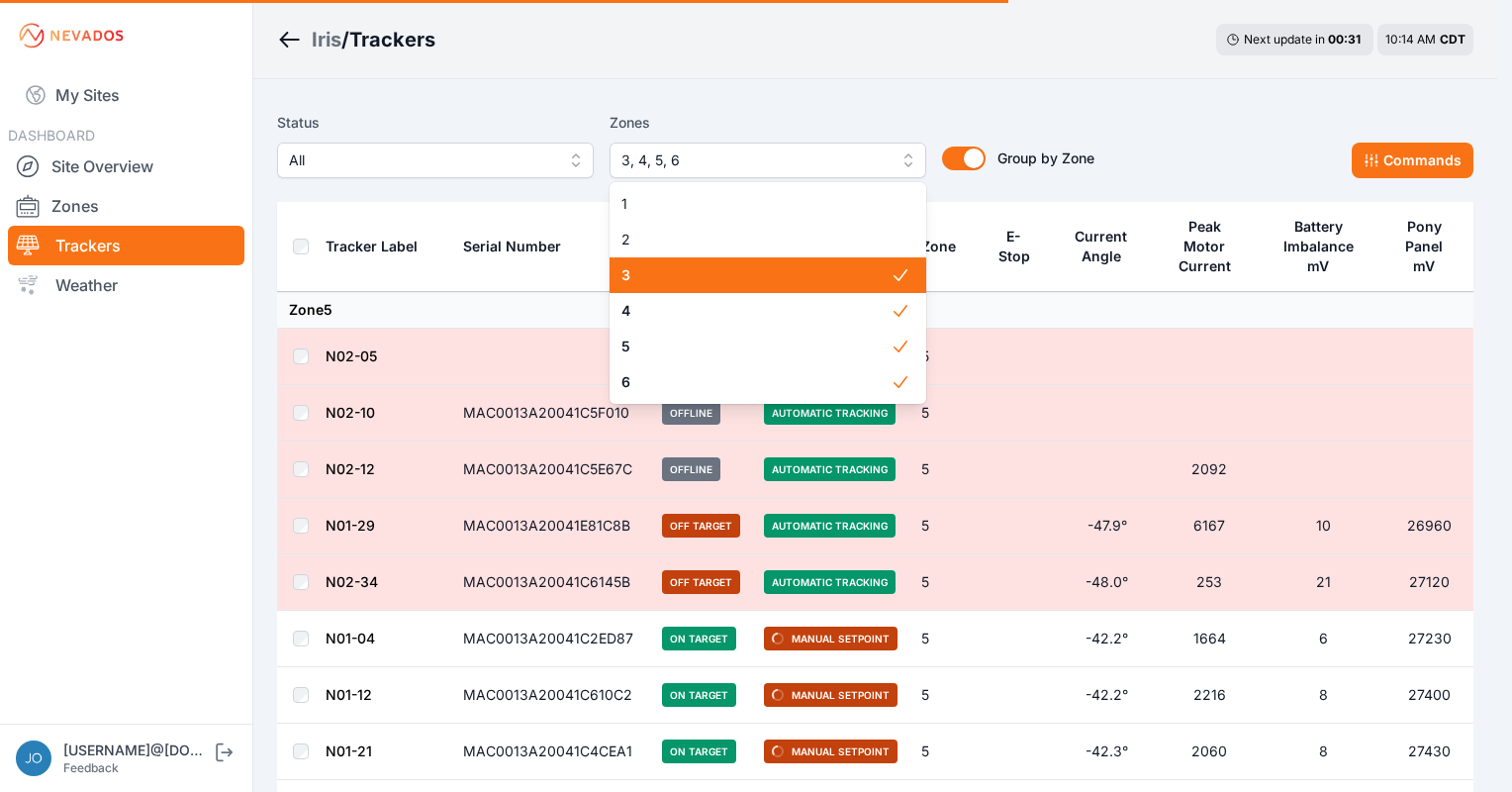 click on "2" at bounding box center [756, 240] 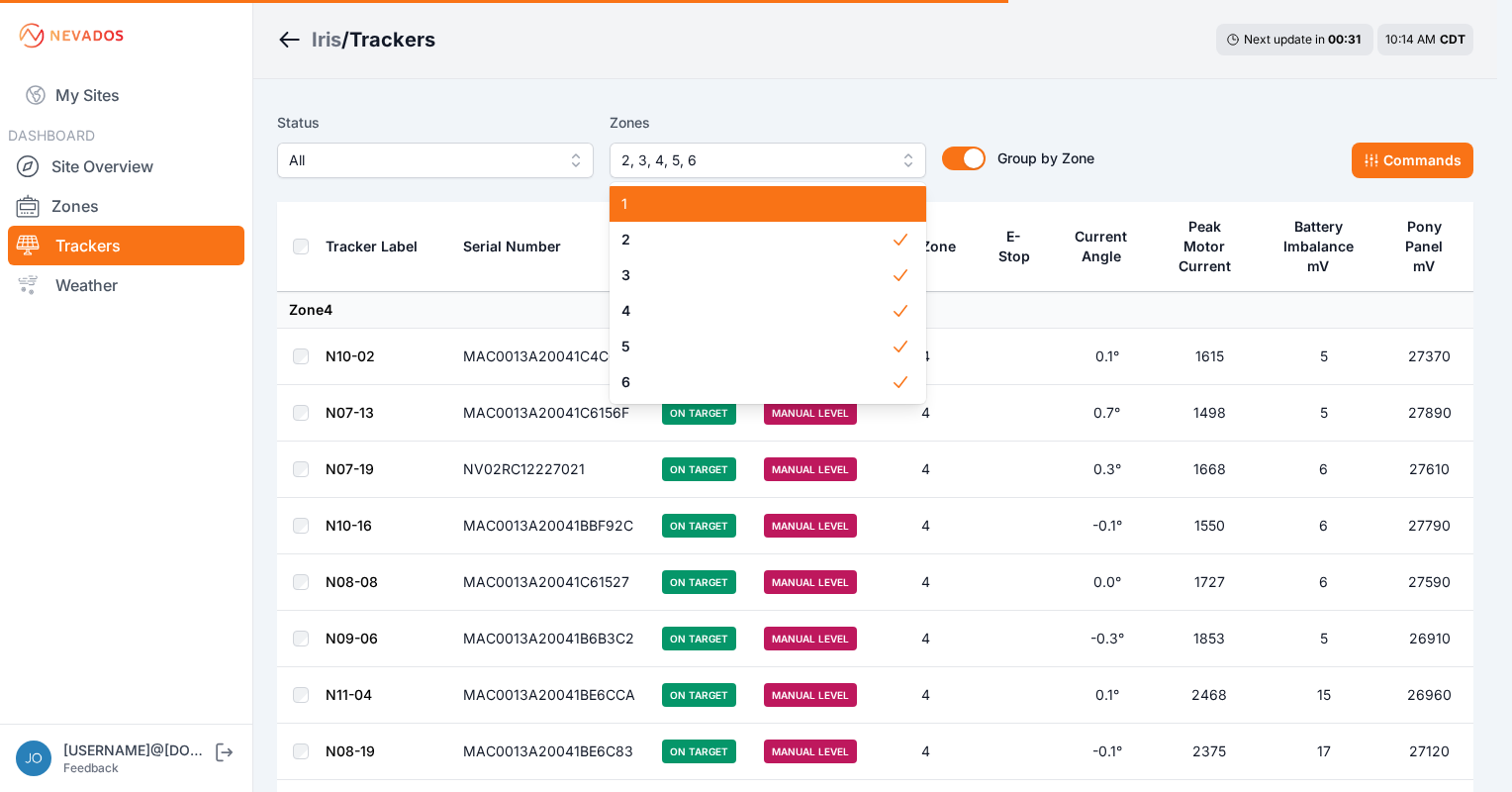 click on "1" at bounding box center (756, 204) 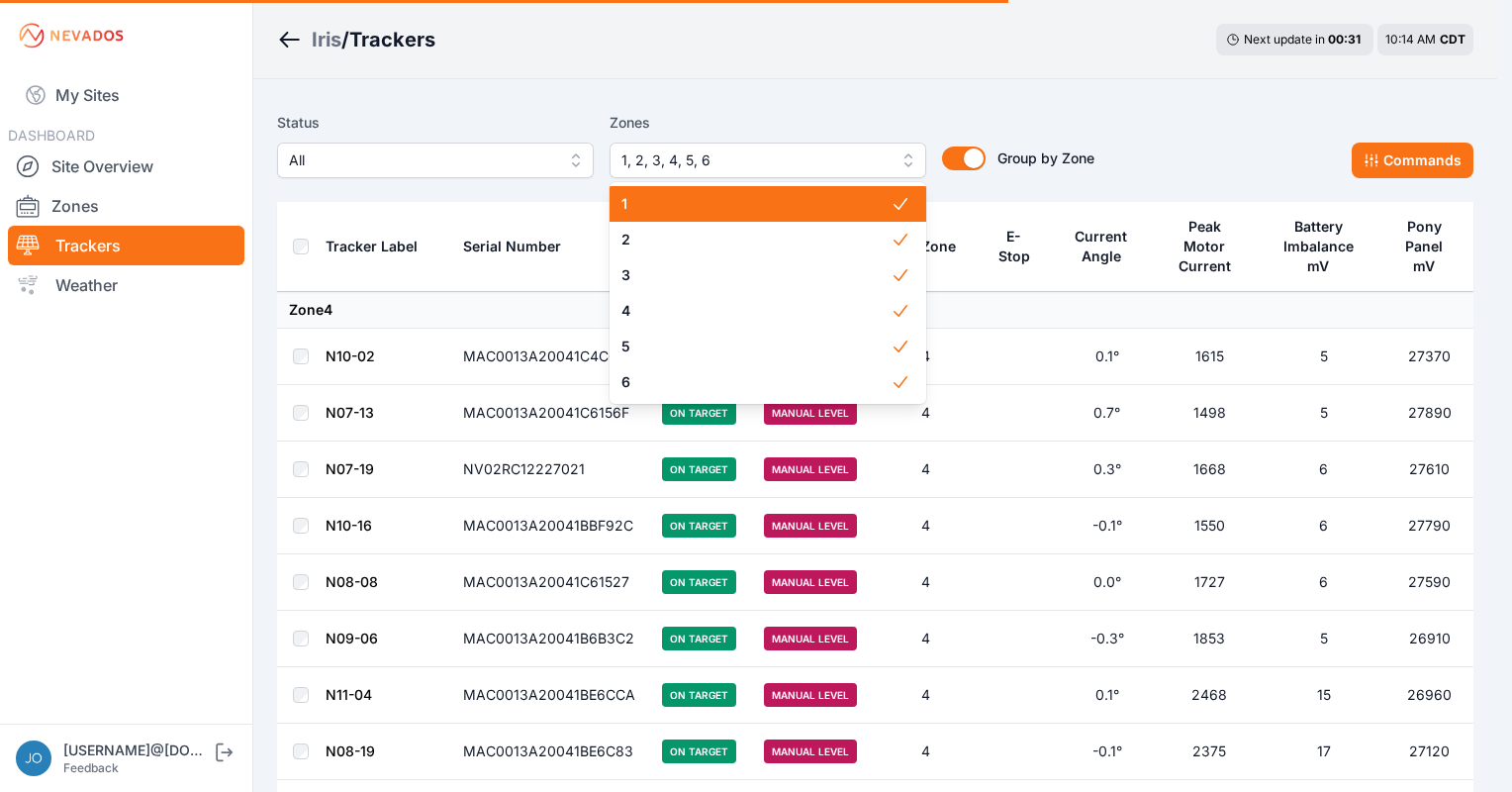 click on "6" at bounding box center (756, 382) 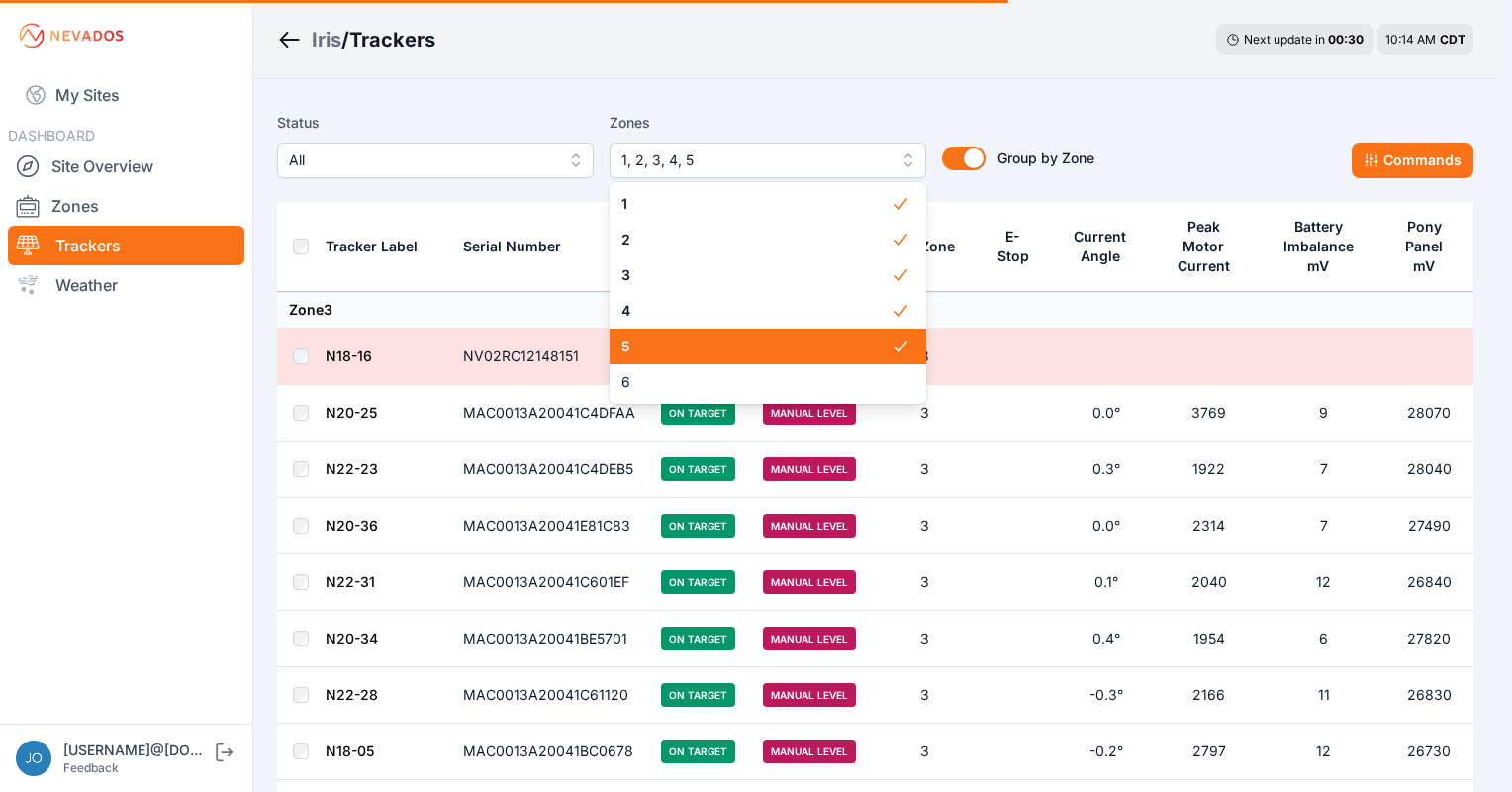 click on "5" at bounding box center [756, 346] 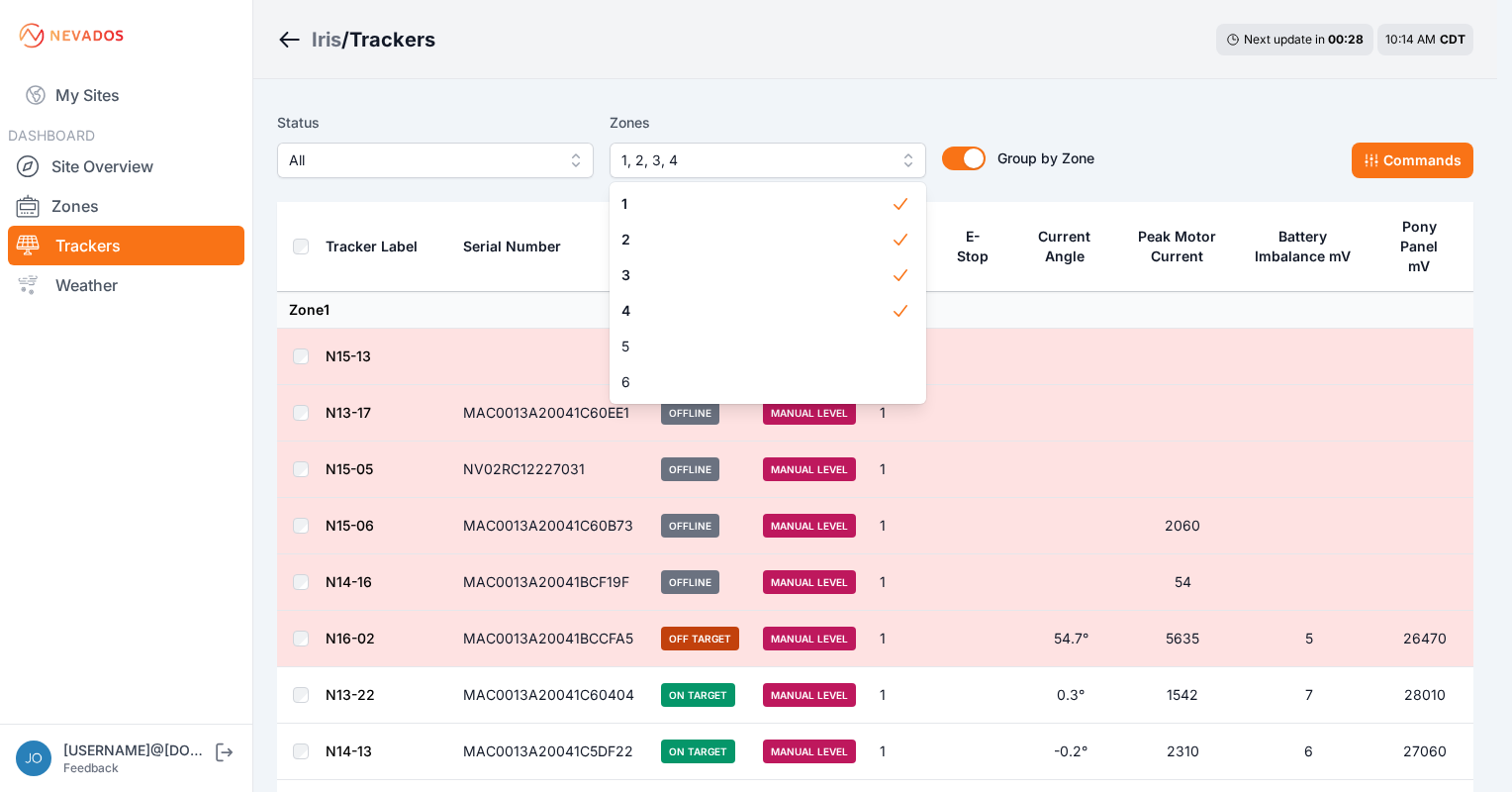 click on "Iris / Trackers Next update in 00 : 28 10:14 AM CDT Status All Zones 1, 2, 3, 4 1 2 3 4 5 6 Group by Zone Group by Zone Commands Tracker Label Serial Number Status Mode Zone E-Stop Current Angle Peak Motor Current Battery Imbalance mV Pony Panel mV Zone 1 N15-13 Offline Offline 1 N13-17 [MAC_ADDRESS] Offline Manual Level 1 N15-05 [SERIAL_NUMBER] Offline Manual Level 1 N15-06 [MAC_ADDRESS] Offline Manual Level 1 2060 N14-16 [MAC_ADDRESS] Offline Manual Level 1 54 N16-02 [MAC_ADDRESS] Off Target Manual Level 1 54.7° 5635 5 26470 N13-22 [MAC_ADDRESS] On Target Manual Level 1 0.3° 1542 7 28010 N14-13 [MAC_ADDRESS] On Target Manual Level 1 -0.2° 2310 6 27060 N14-04 [MAC_ADDRESS] On Target Manual Level 1 0.3° 1626 4 27900 N14-05 [MAC_ADDRESS] On Target Manual Level 1 -0.1° 1906 6 27740 N14-14 [MAC_ADDRESS] On Target Manual Level 1 -0.2° 2038 8 27080 N13-10 [MAC_ADDRESS] On Target Manual Level 1 0.0° 2015 16 27000 N14-01 [MAC_ADDRESS] 1 6" at bounding box center (748, 5939) 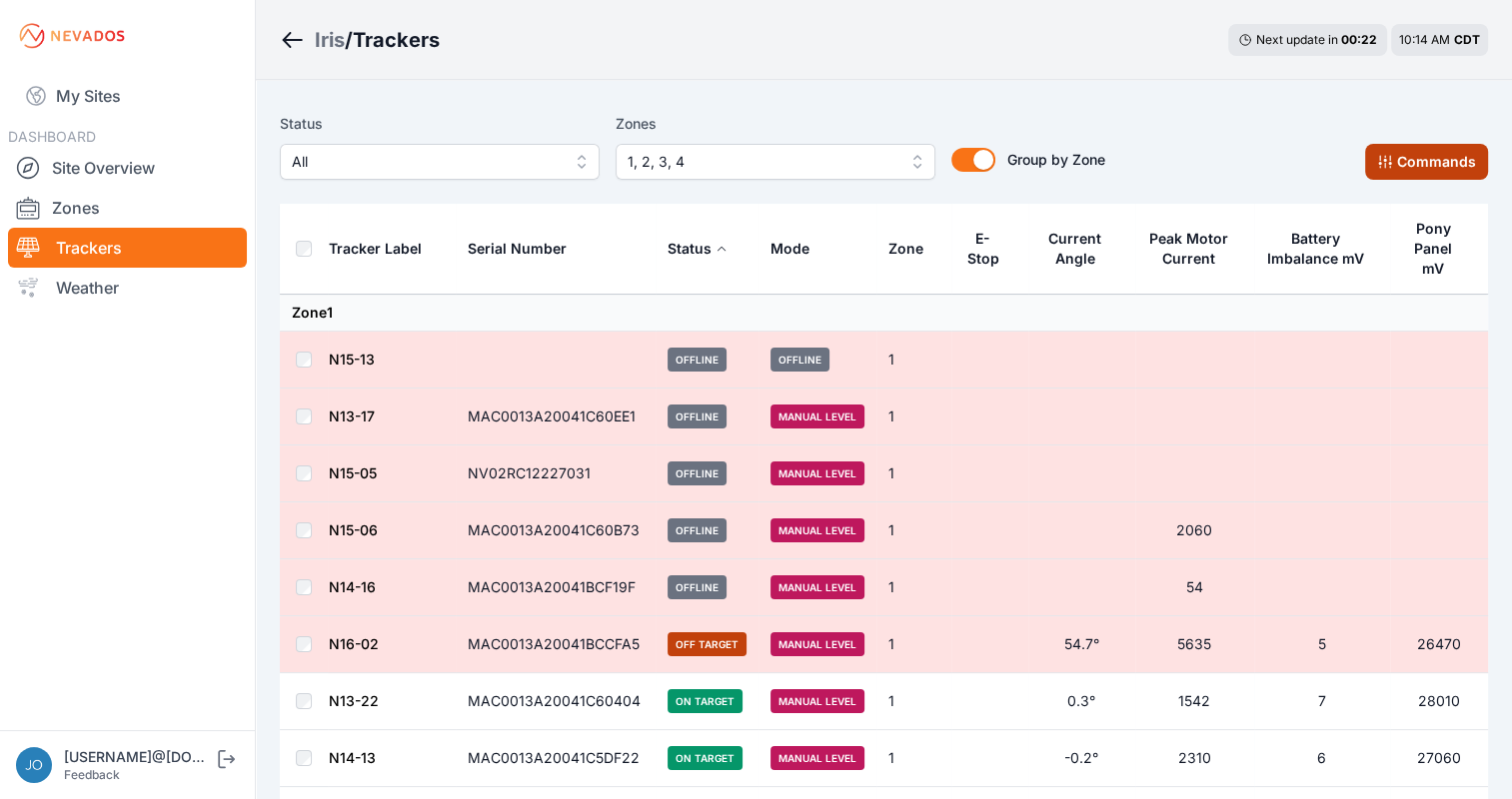 click on "Commands" at bounding box center [1426, 162] 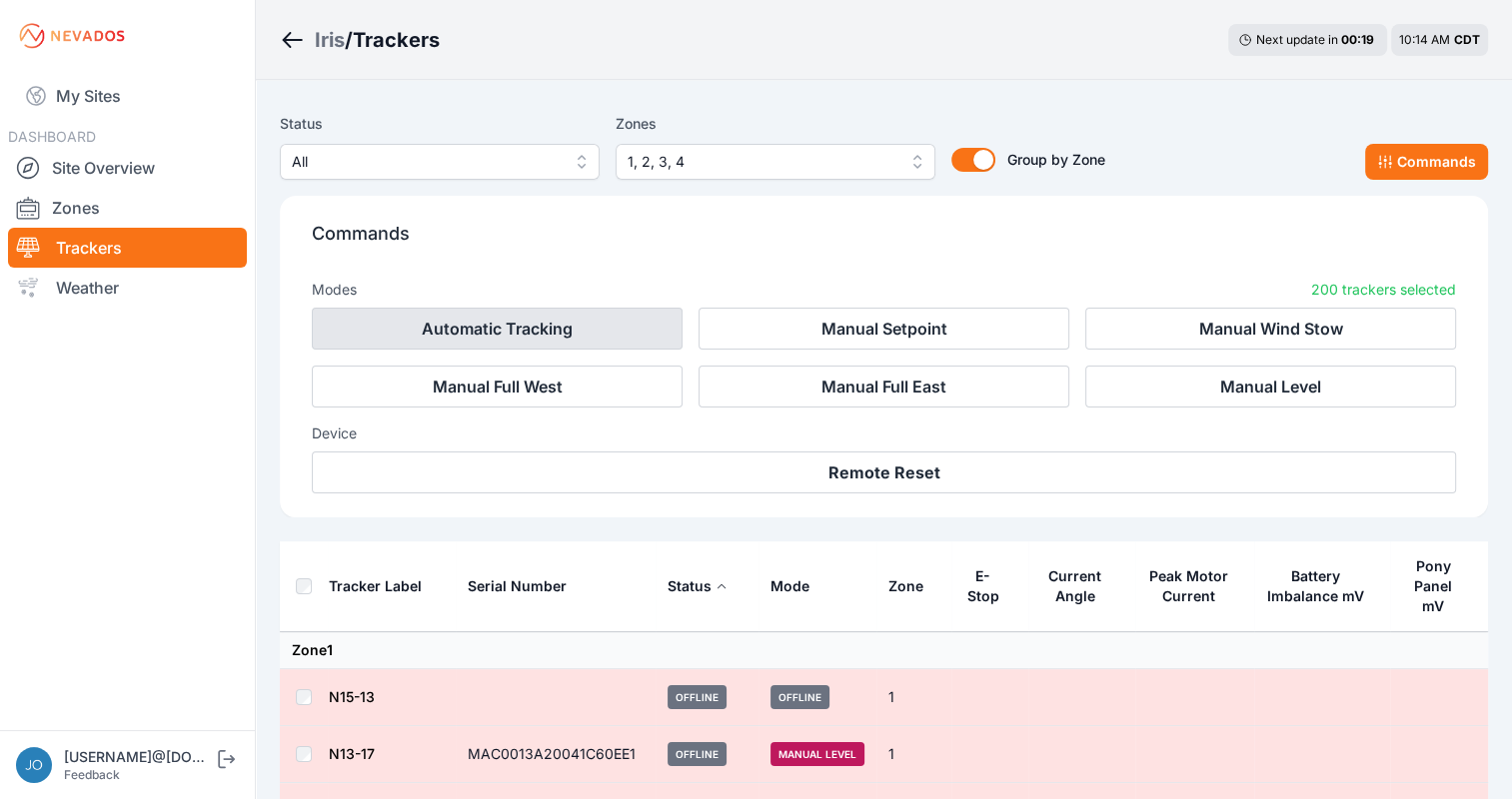 click on "Automatic Tracking" at bounding box center (497, 329) 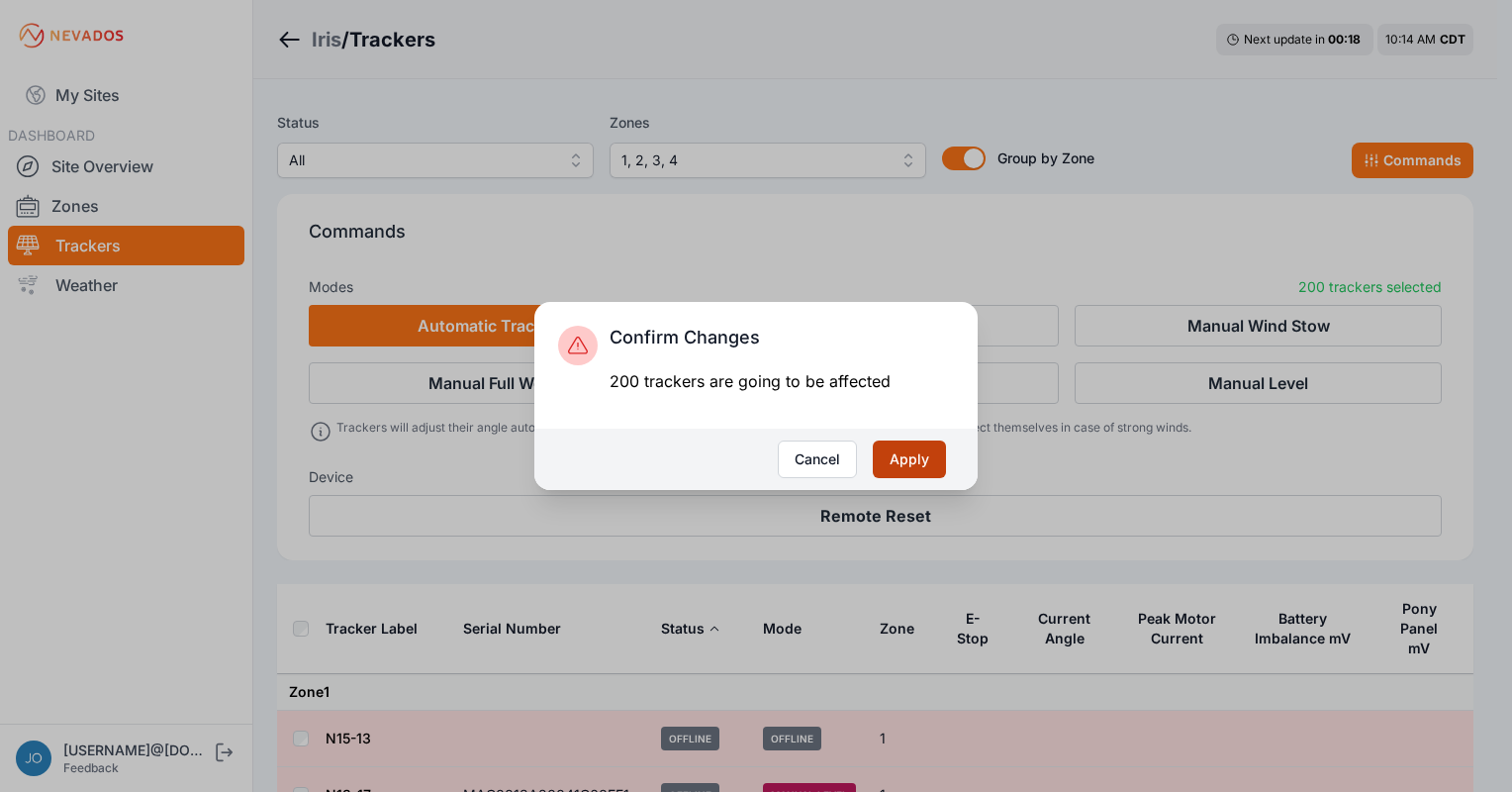 click on "Apply" at bounding box center [909, 459] 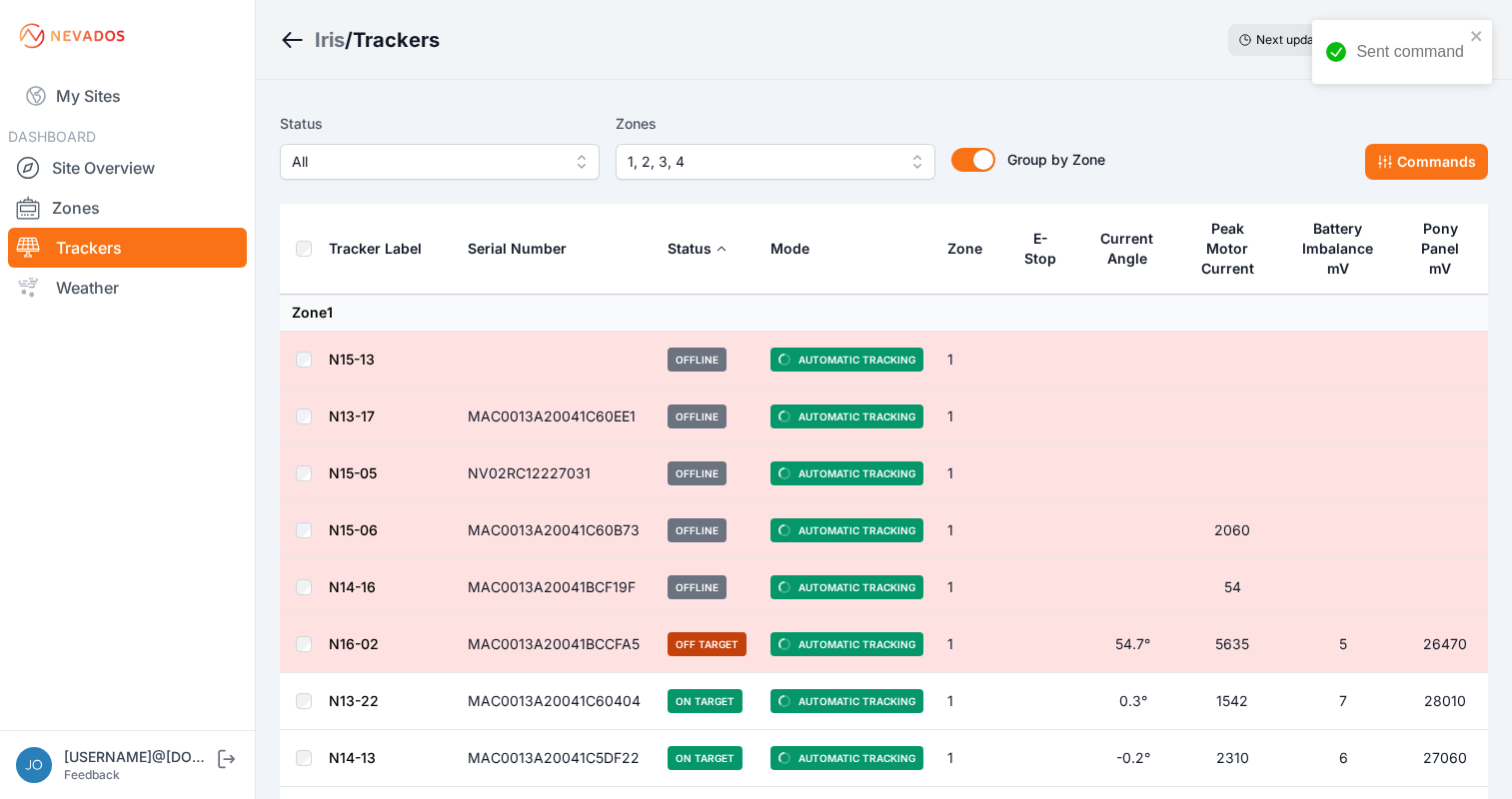 scroll, scrollTop: 0, scrollLeft: 0, axis: both 